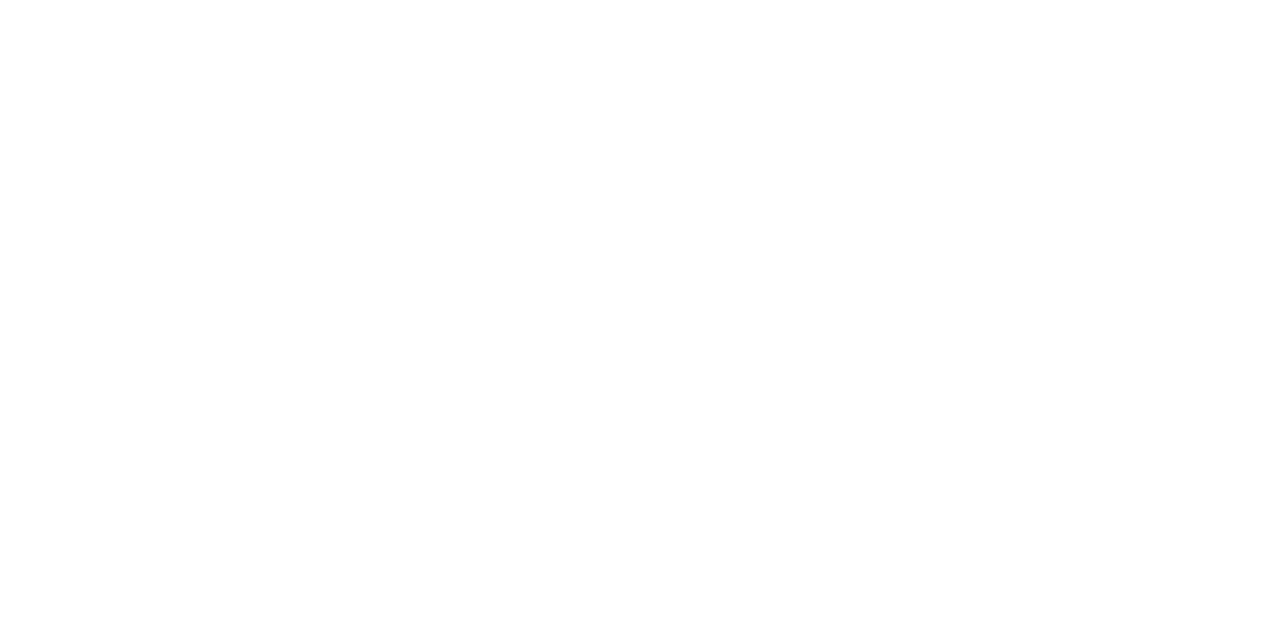 scroll, scrollTop: 0, scrollLeft: 0, axis: both 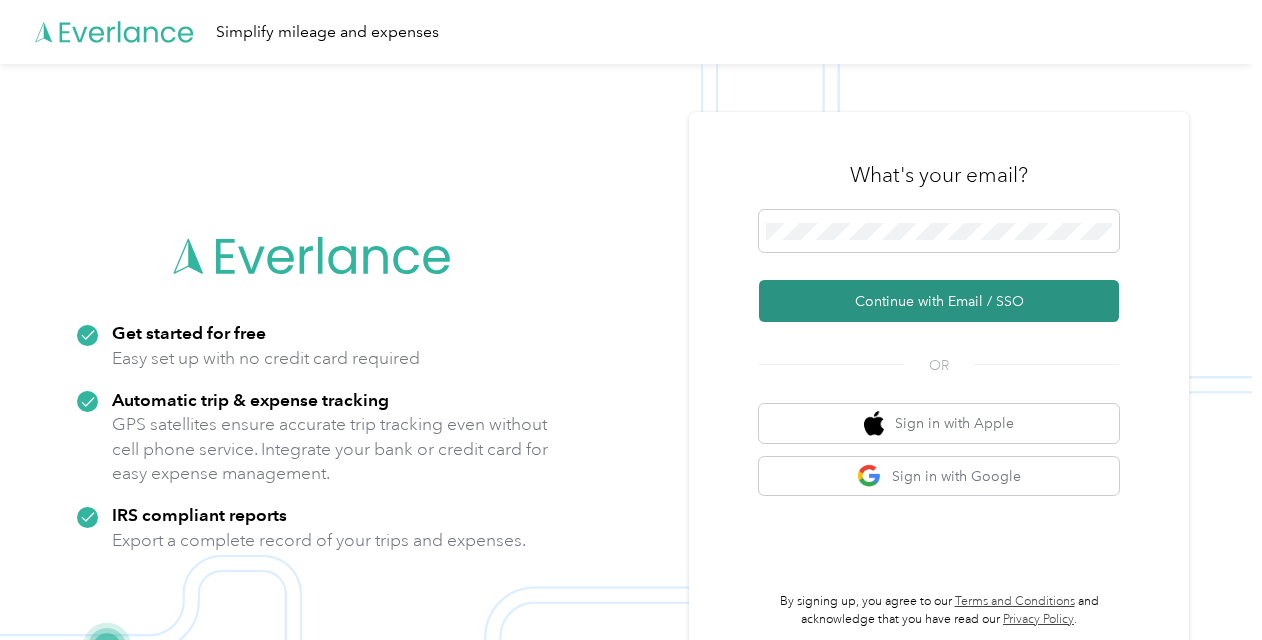 click on "Continue with Email / SSO" at bounding box center (939, 301) 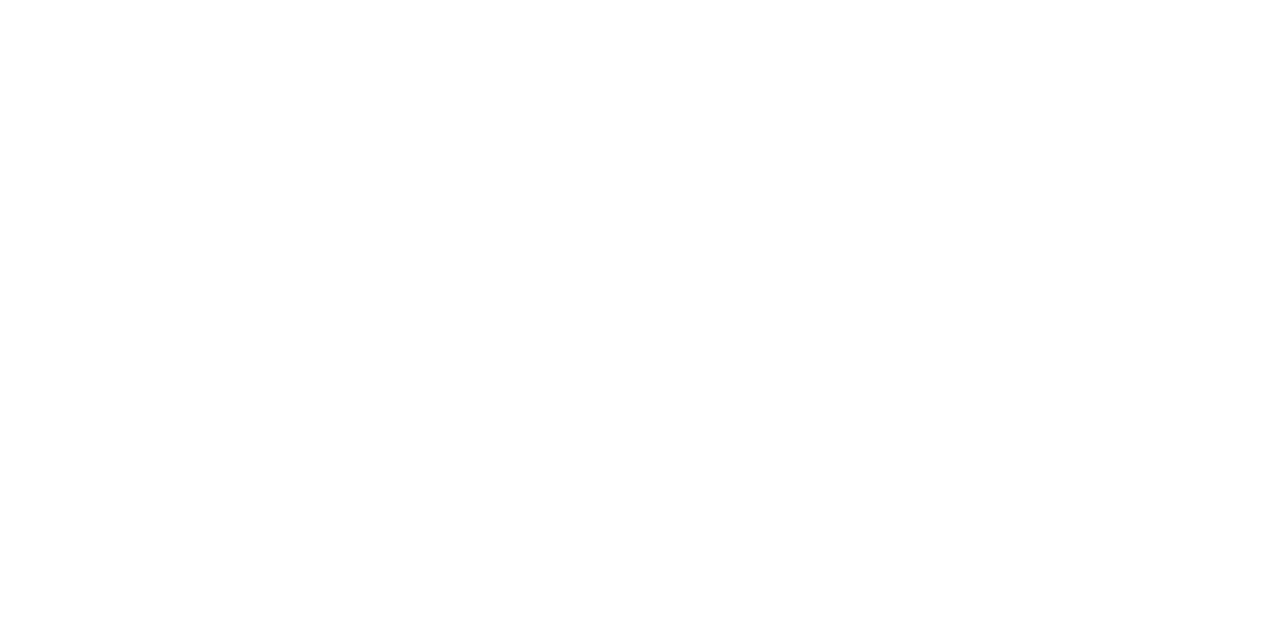 scroll, scrollTop: 0, scrollLeft: 0, axis: both 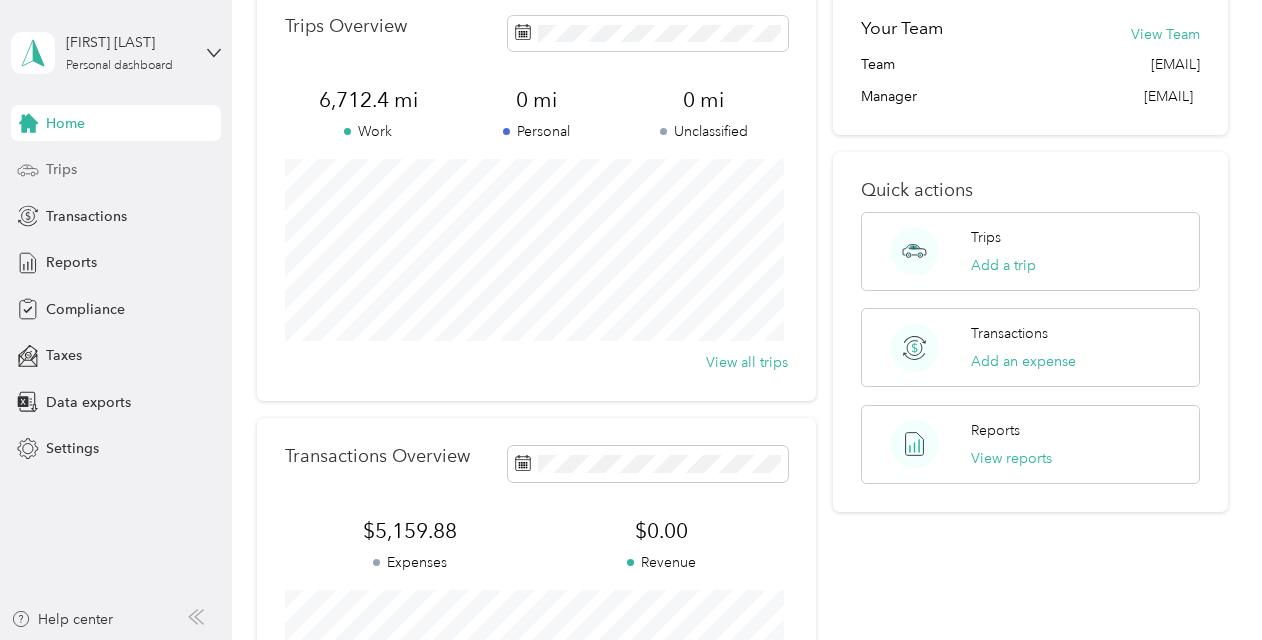 click 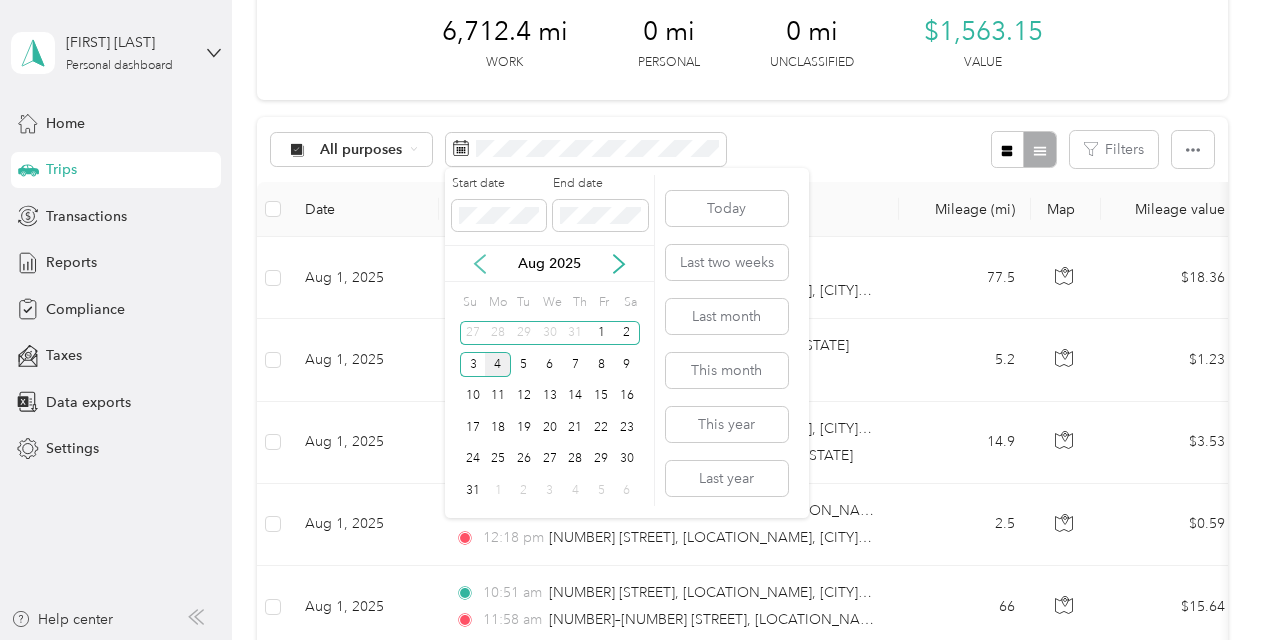 click 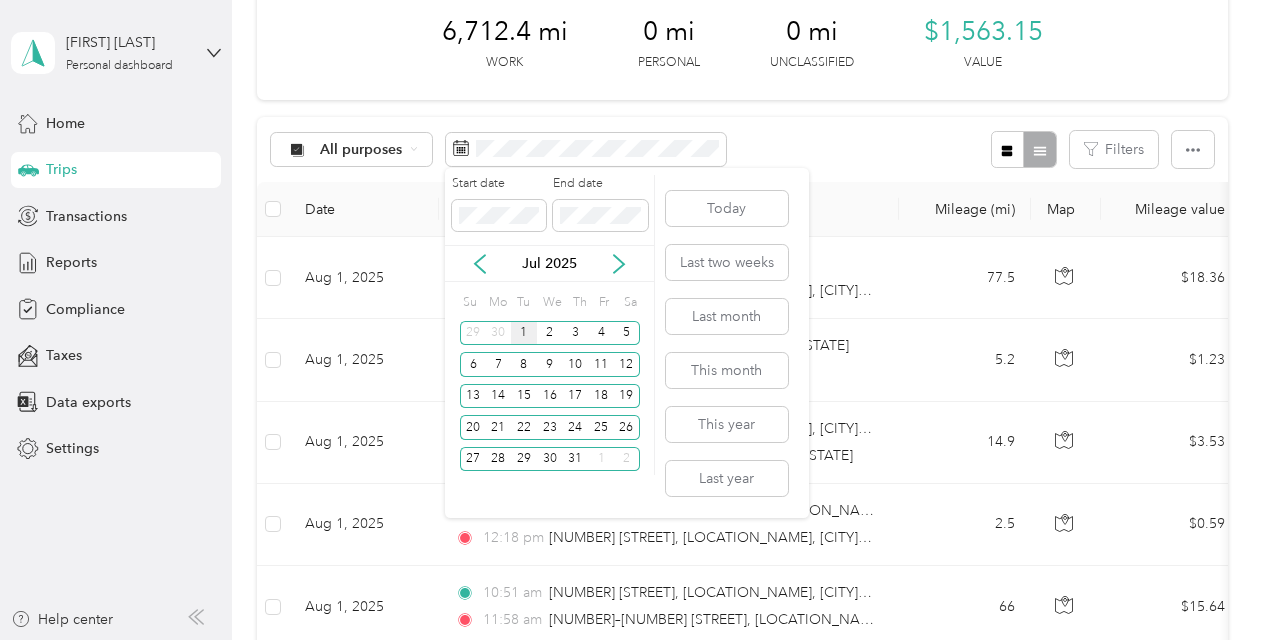 click on "1" at bounding box center (524, 333) 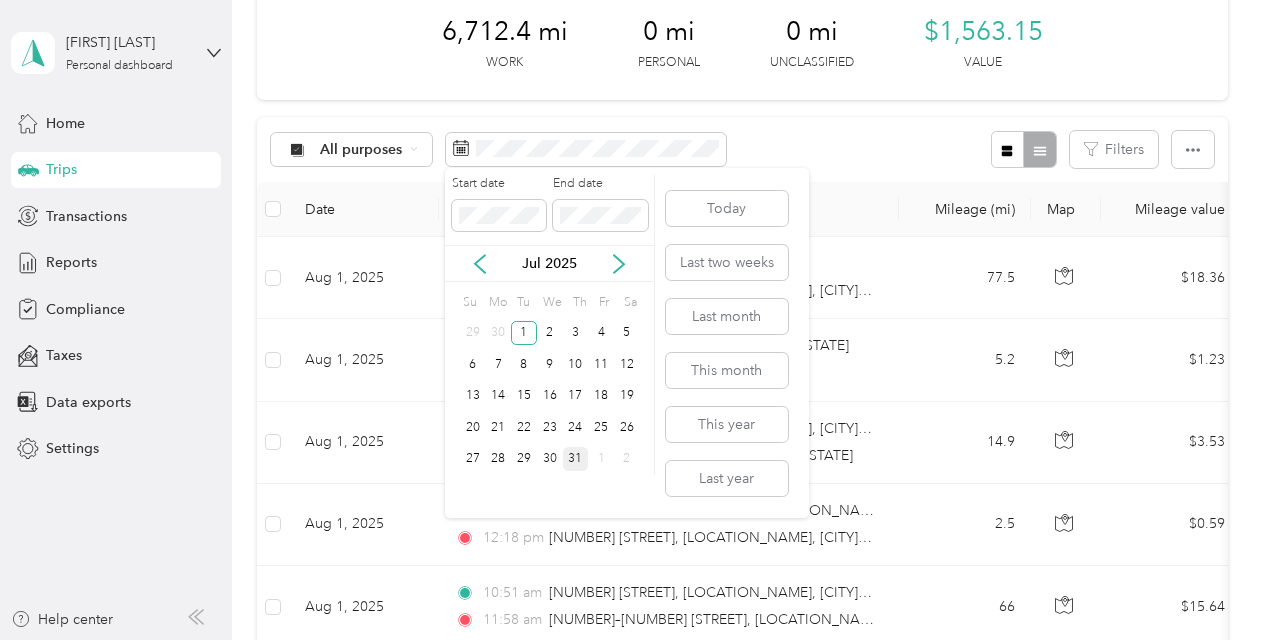 click on "31" at bounding box center [576, 459] 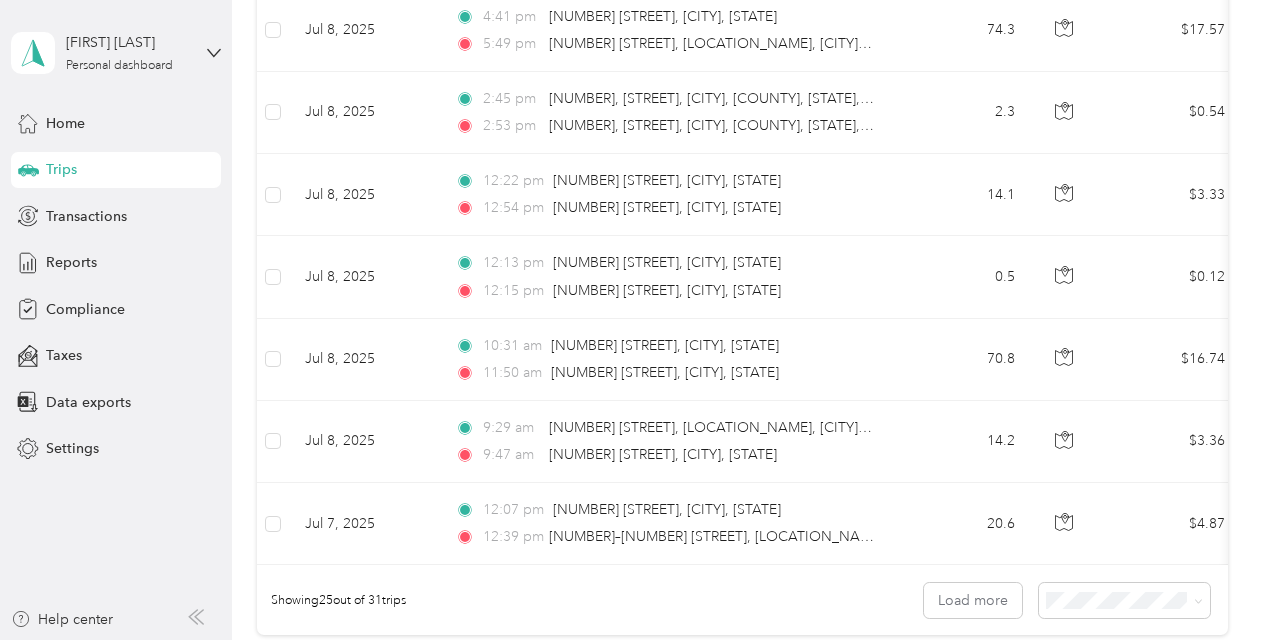 scroll, scrollTop: 1900, scrollLeft: 0, axis: vertical 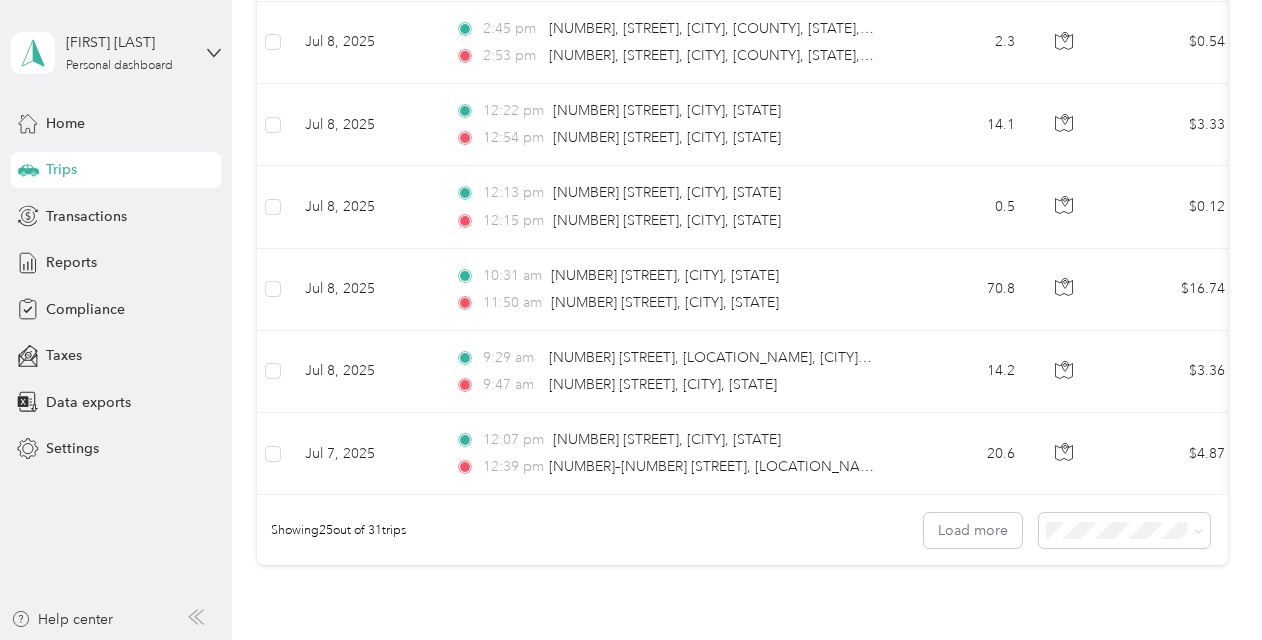 click on "50 per load" at bounding box center [1085, 462] 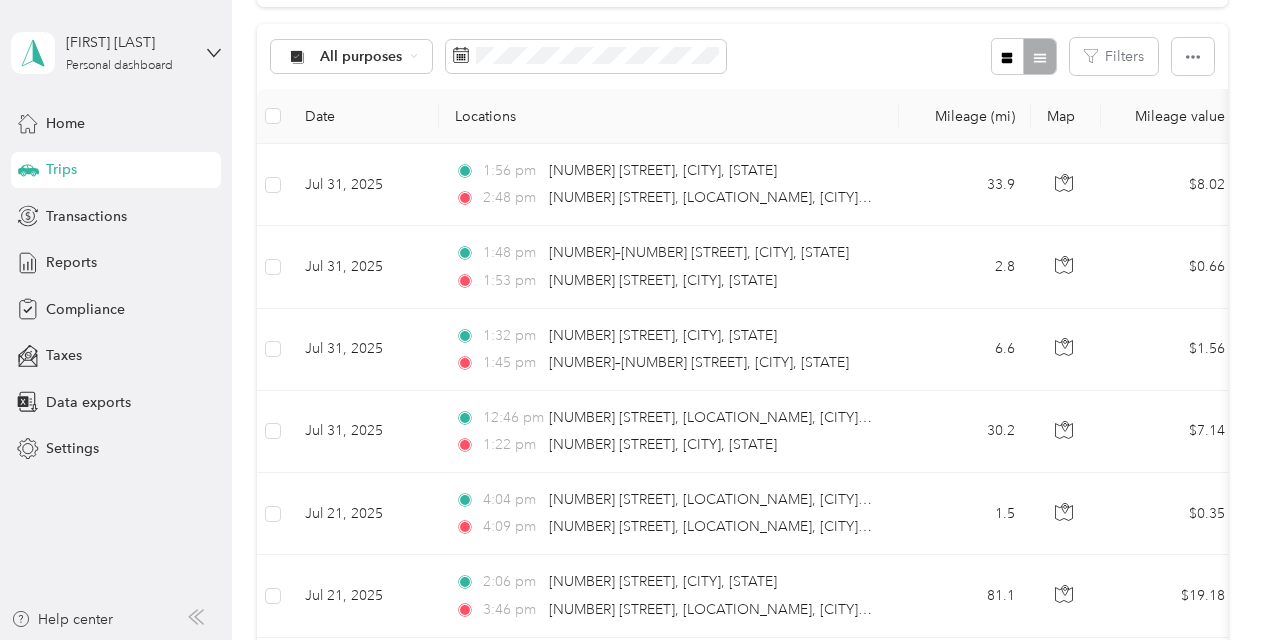 scroll, scrollTop: 200, scrollLeft: 0, axis: vertical 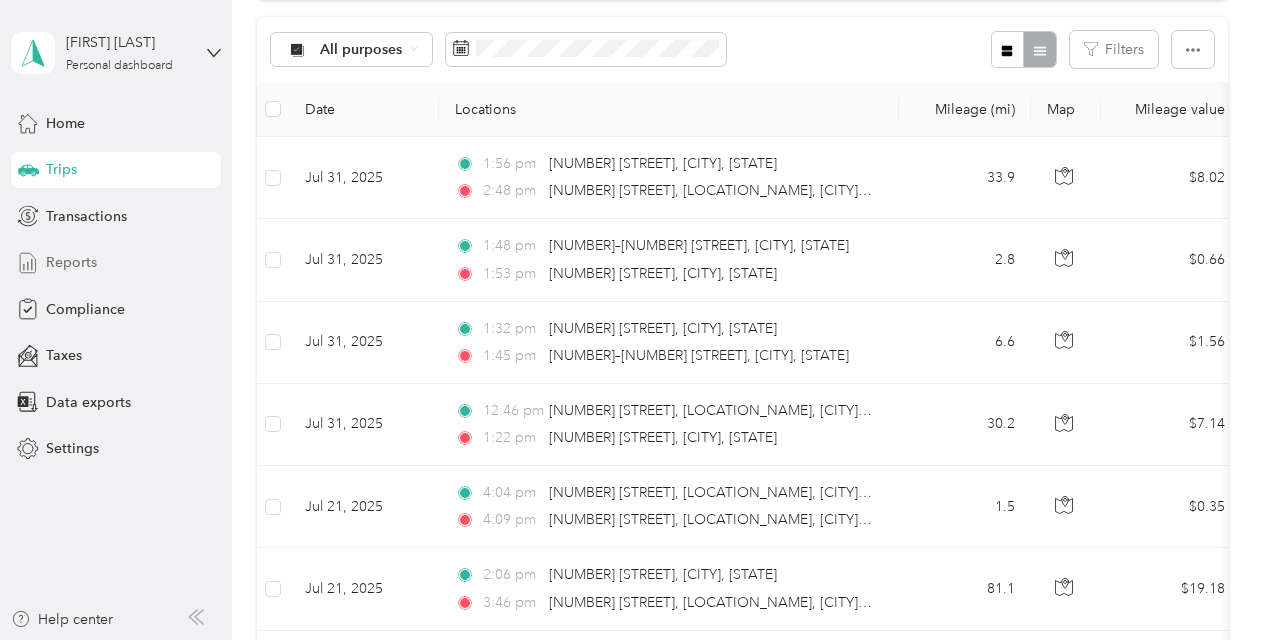 click on "Reports" at bounding box center [71, 262] 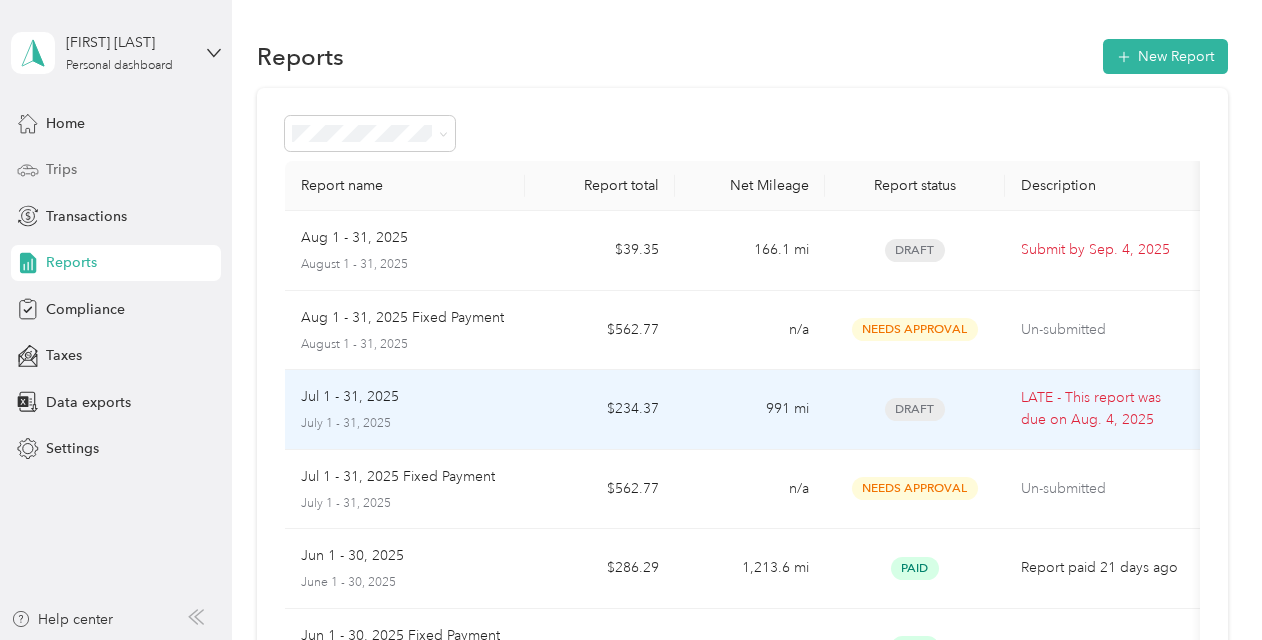click on "Jul 1 - 31, 2025" at bounding box center [350, 397] 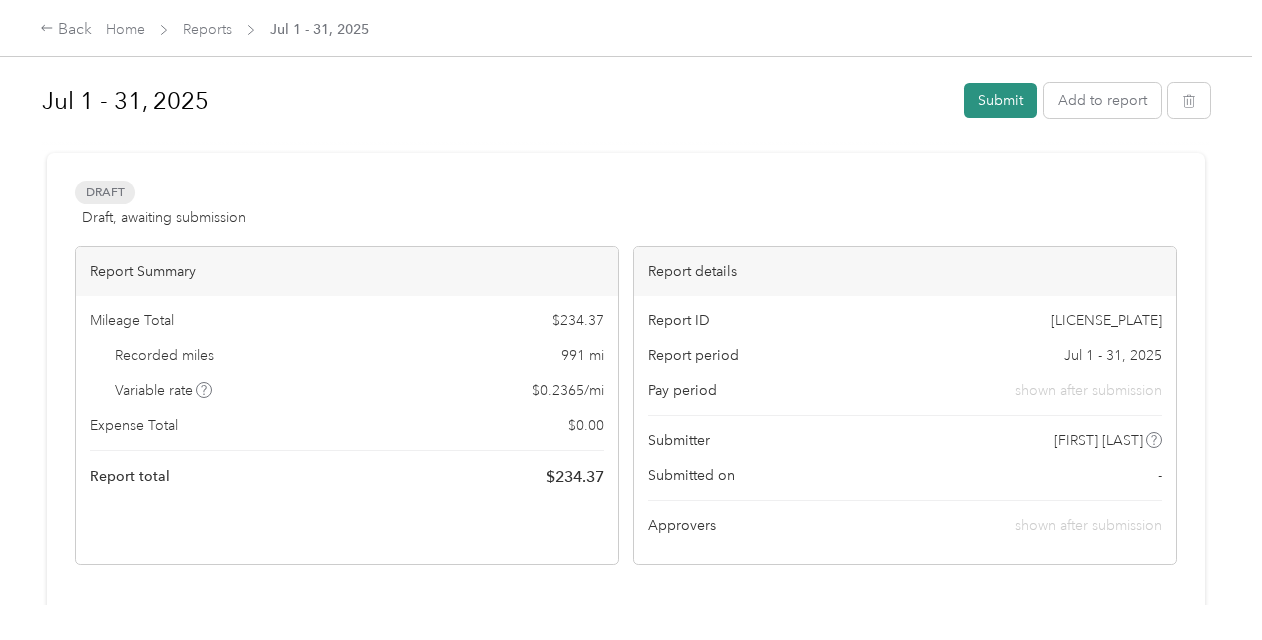 click on "Submit" at bounding box center [1000, 100] 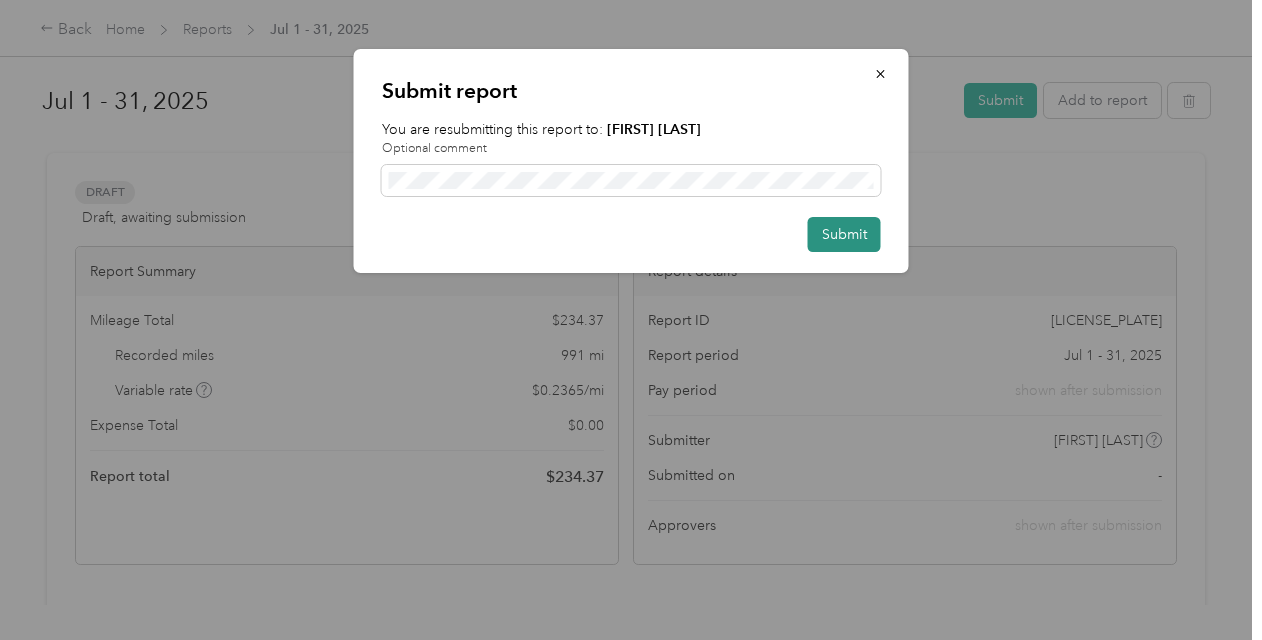 click on "Submit" at bounding box center [844, 234] 